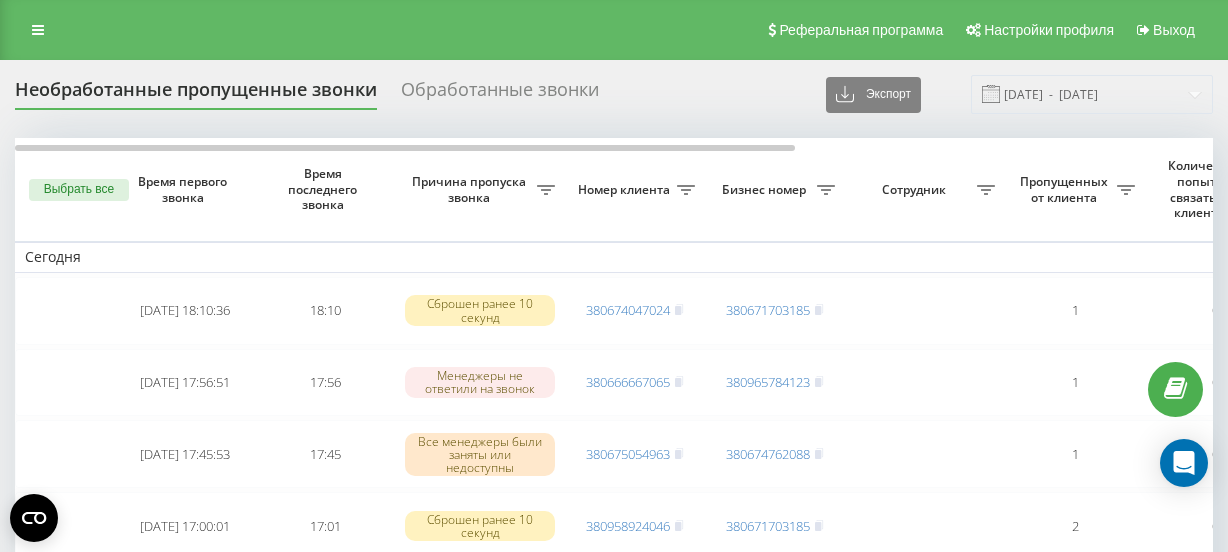 scroll, scrollTop: 0, scrollLeft: 0, axis: both 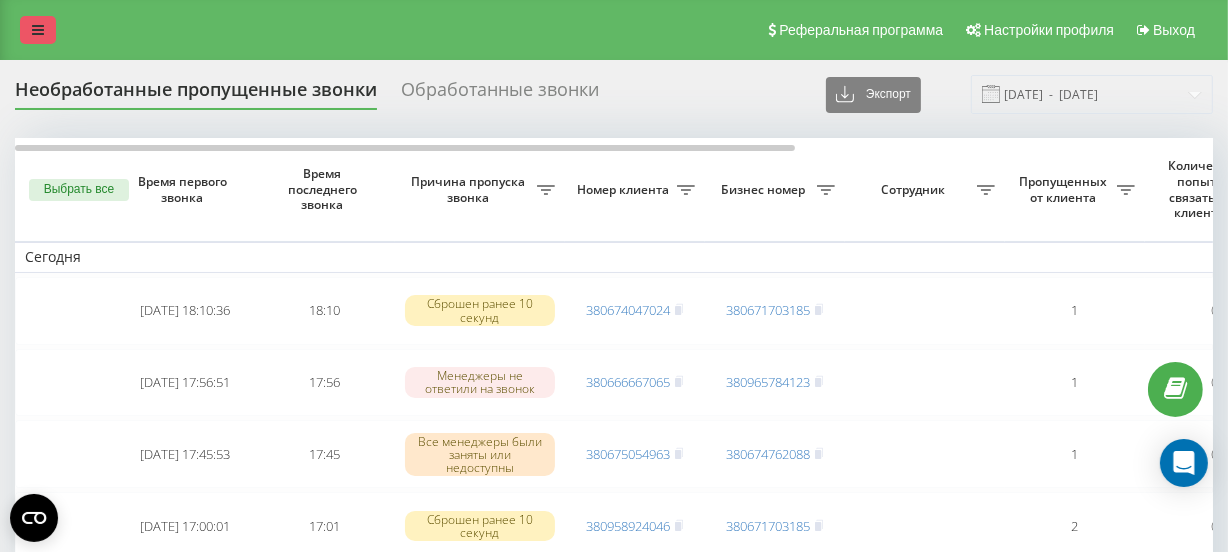 click at bounding box center (38, 30) 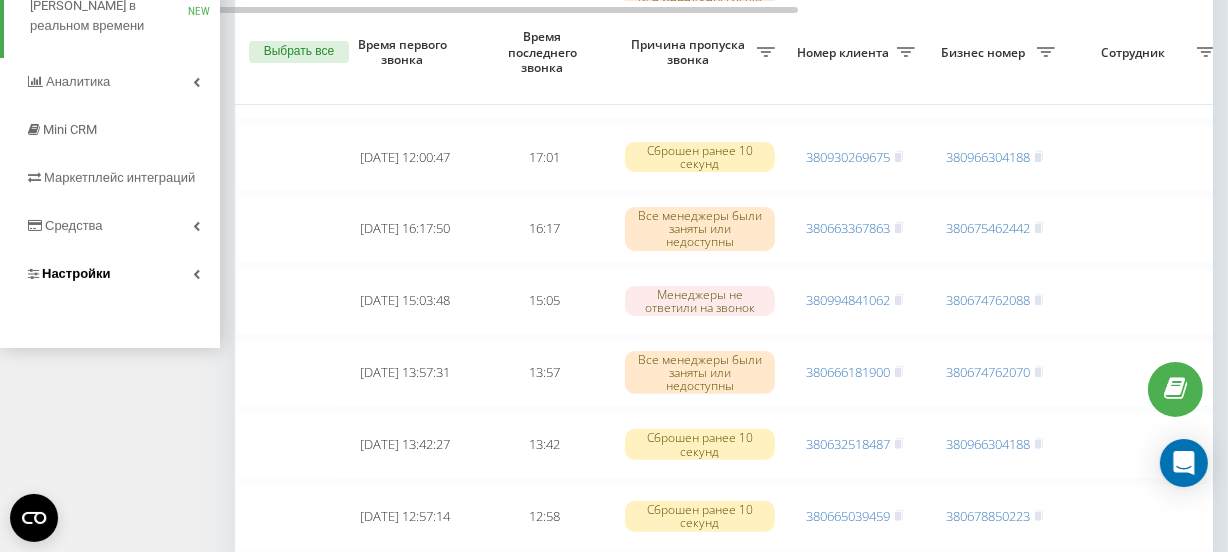 click on "Настройки" at bounding box center [110, 274] 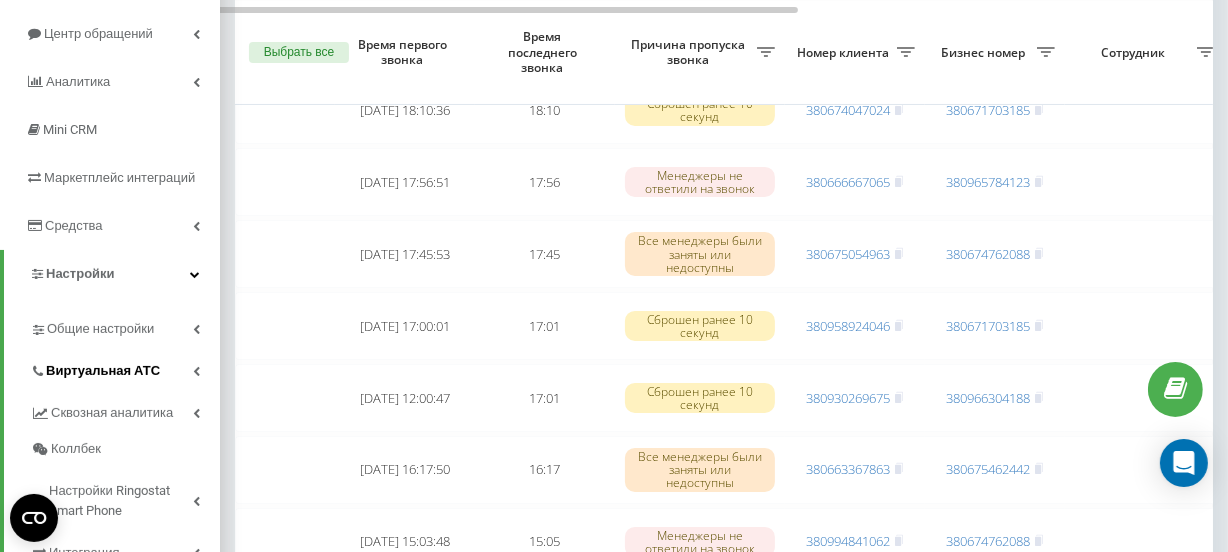 click on "Виртуальная АТС" at bounding box center (103, 371) 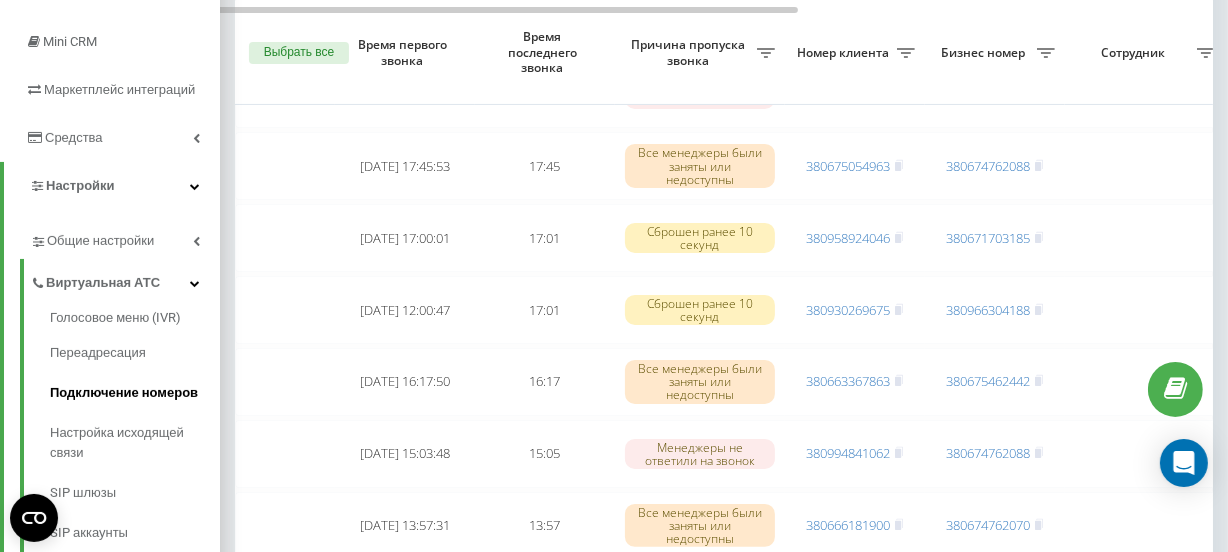scroll, scrollTop: 304, scrollLeft: 0, axis: vertical 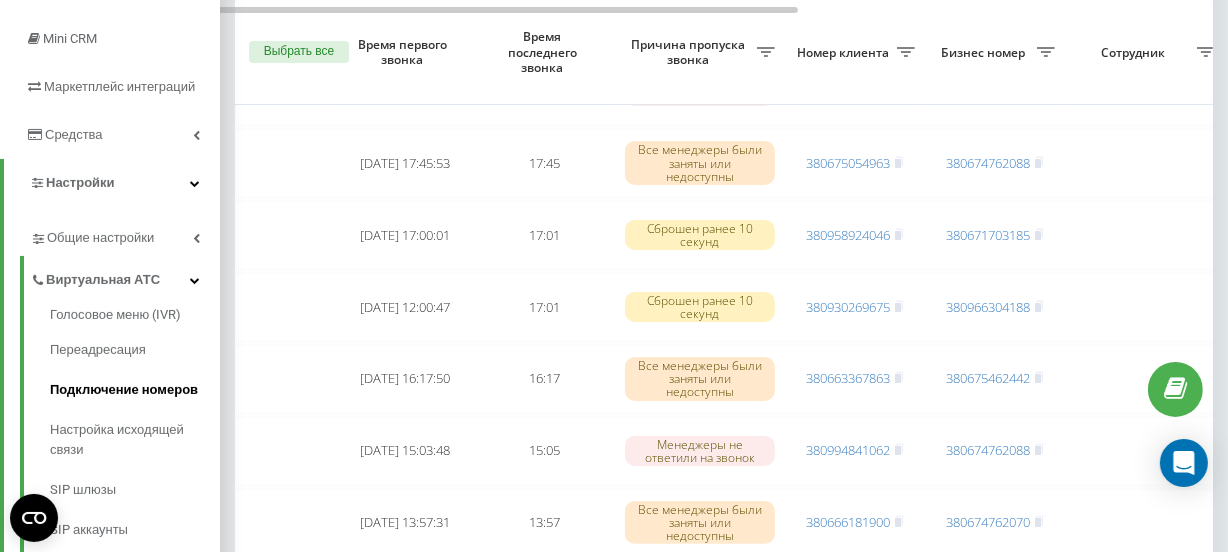 click on "Подключение номеров" at bounding box center [135, 390] 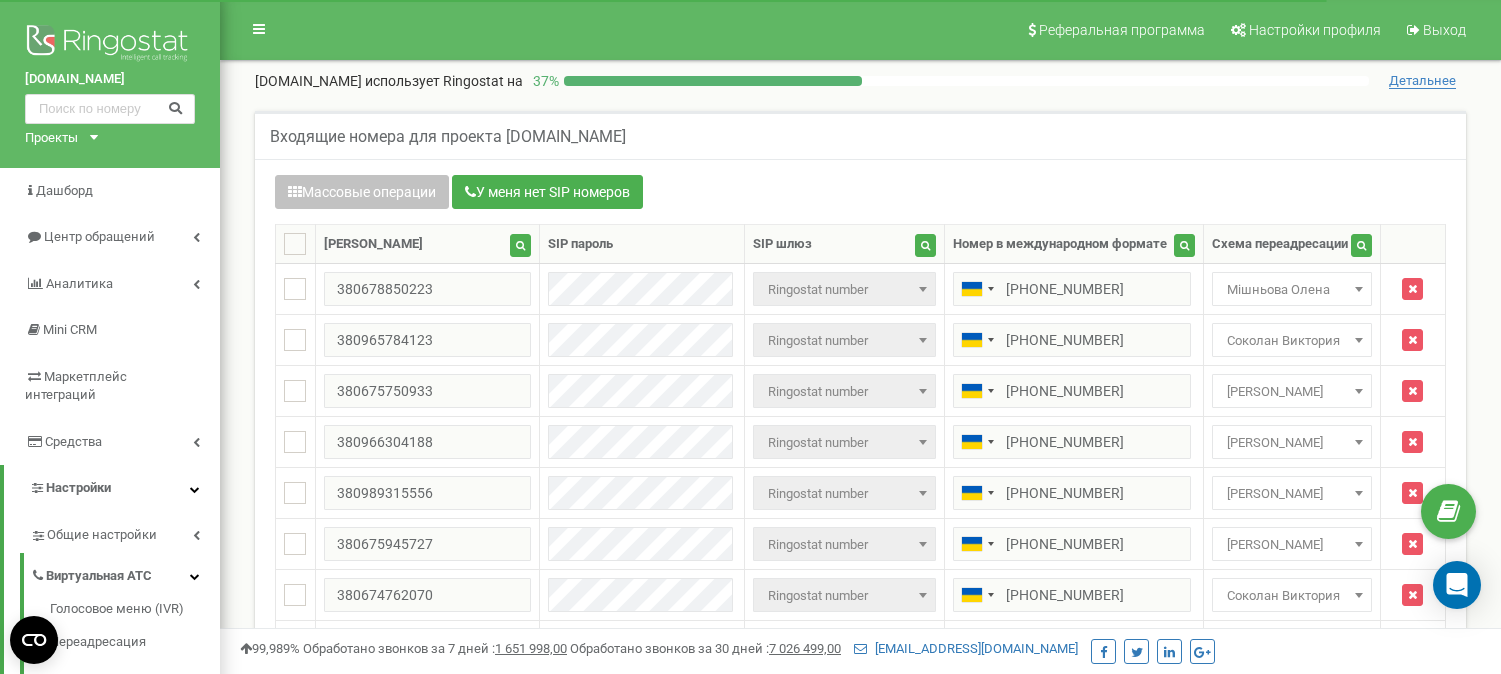 scroll, scrollTop: 555, scrollLeft: 0, axis: vertical 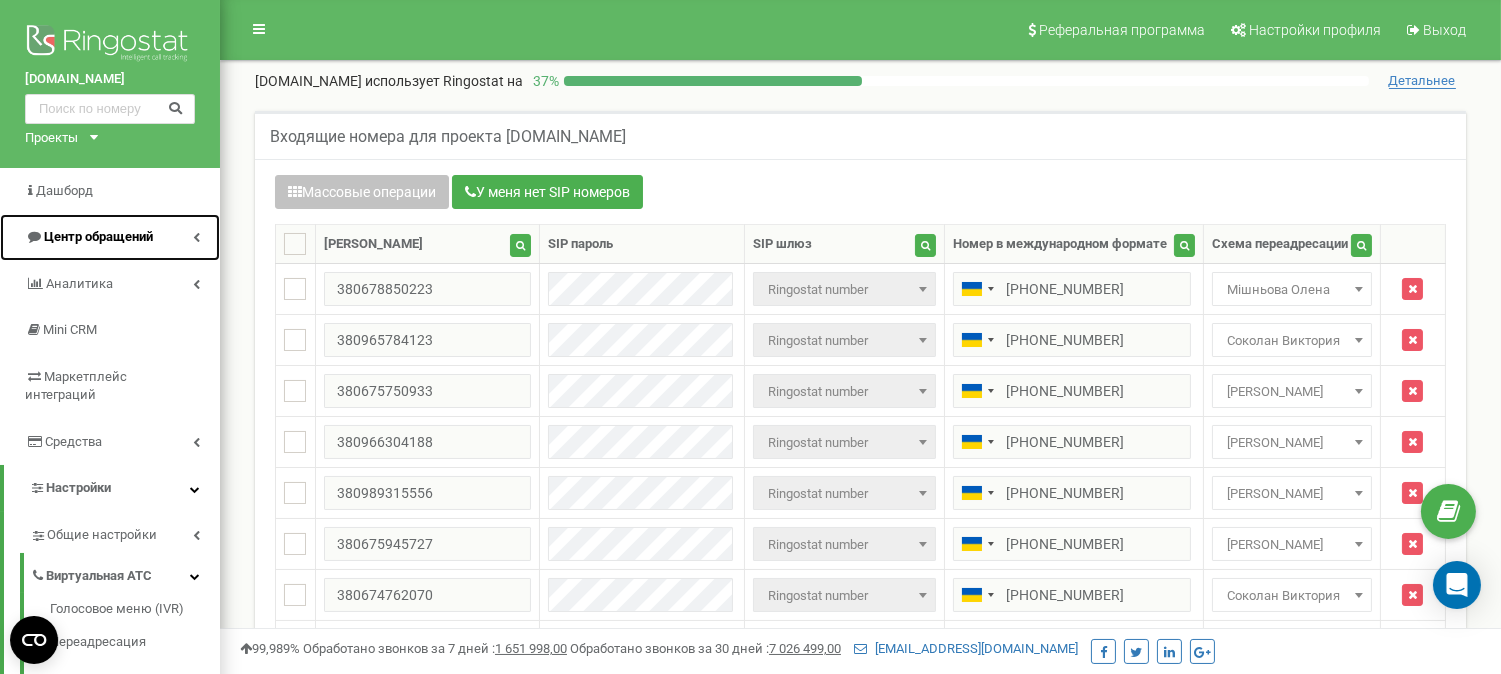 click on "Центр обращений" at bounding box center [110, 237] 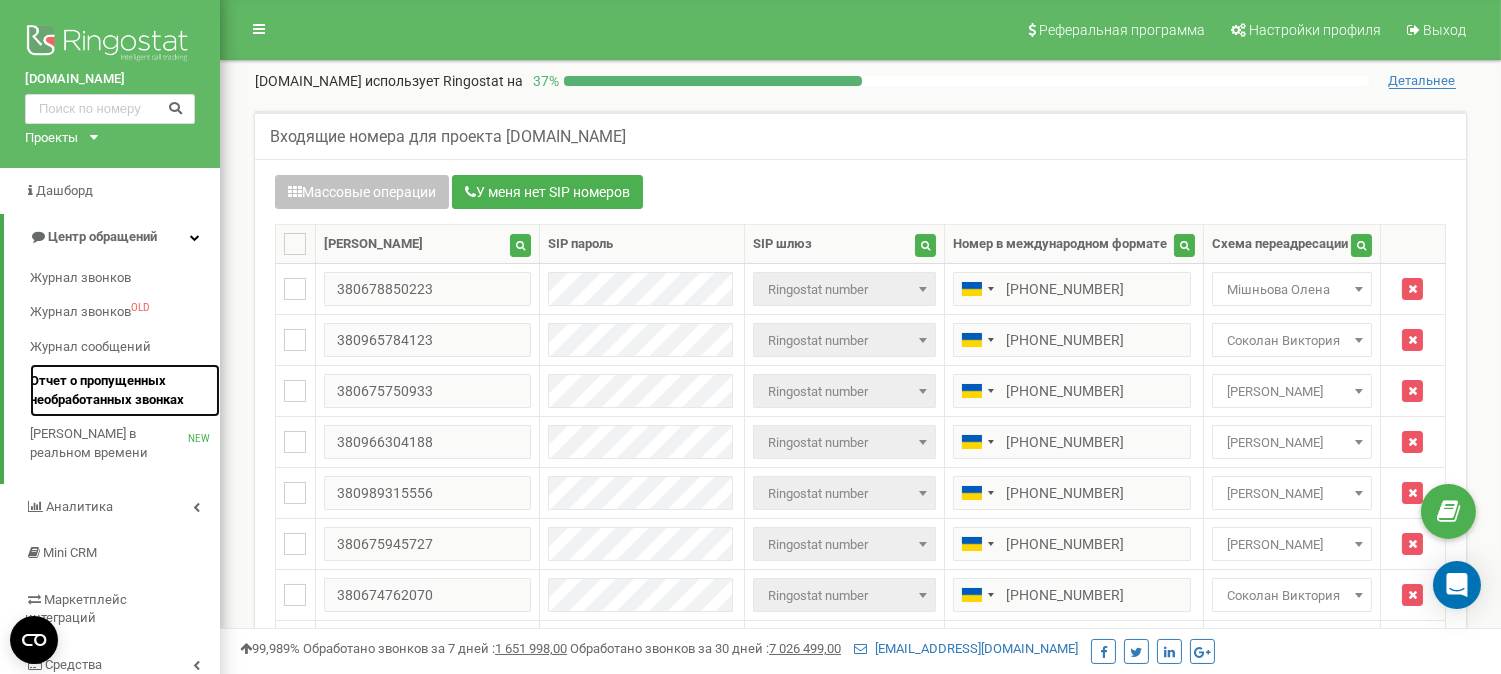 click on "Отчет о пропущенных необработанных звонках" at bounding box center [120, 390] 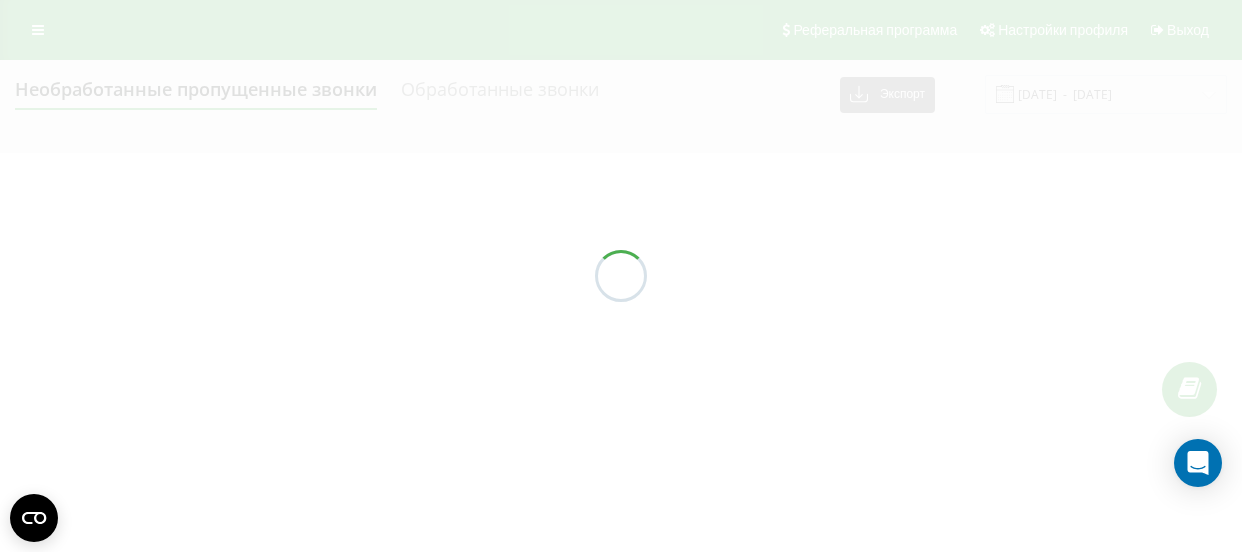 scroll, scrollTop: 0, scrollLeft: 0, axis: both 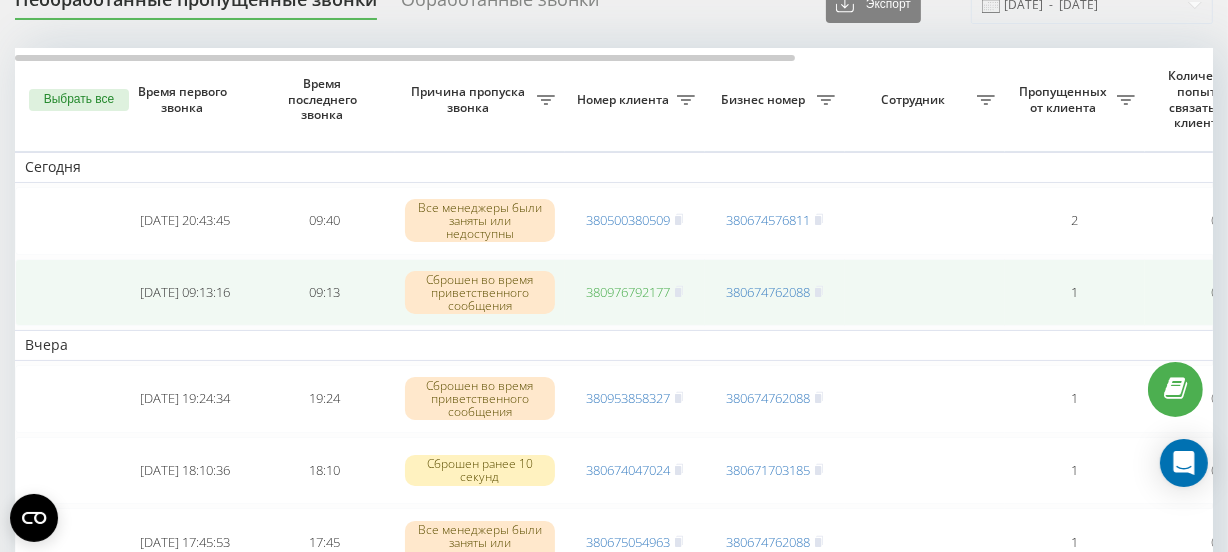 click on "380976792177" at bounding box center (628, 292) 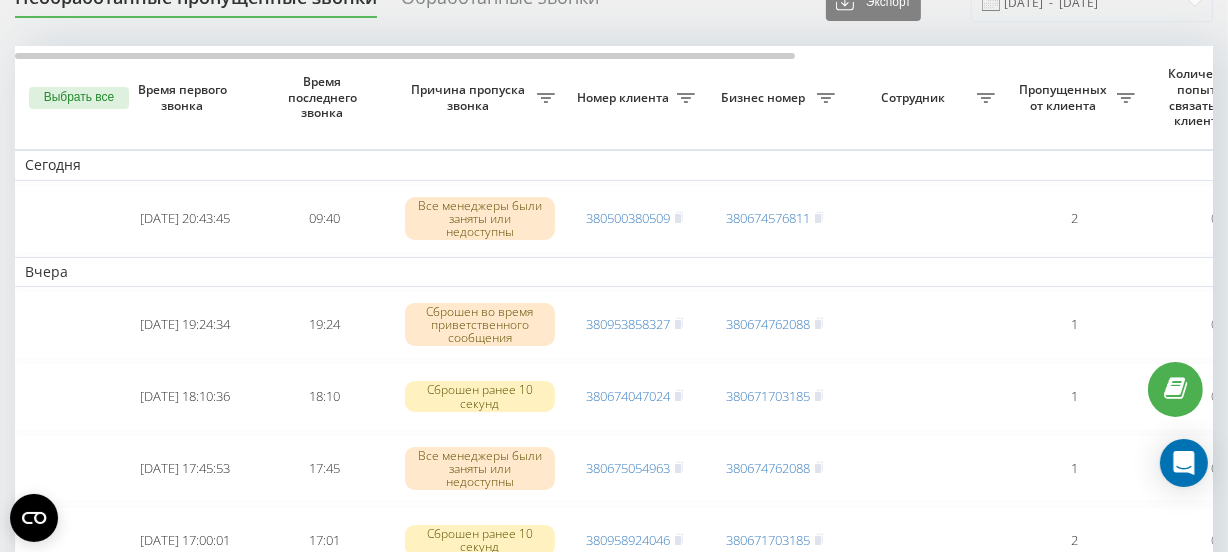 scroll, scrollTop: 92, scrollLeft: 0, axis: vertical 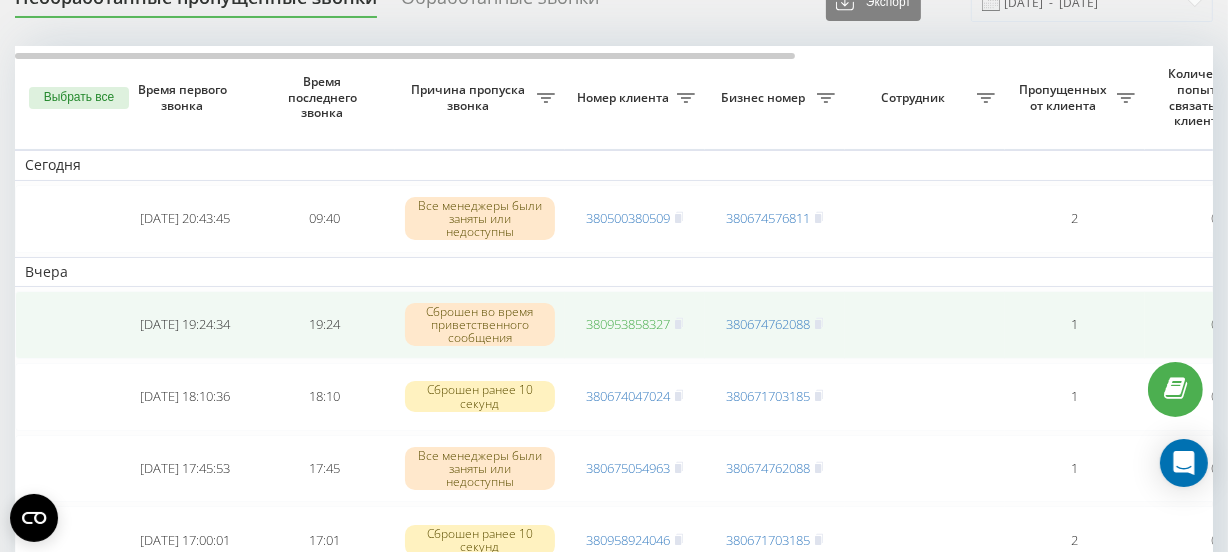 click on "380953858327" at bounding box center (628, 324) 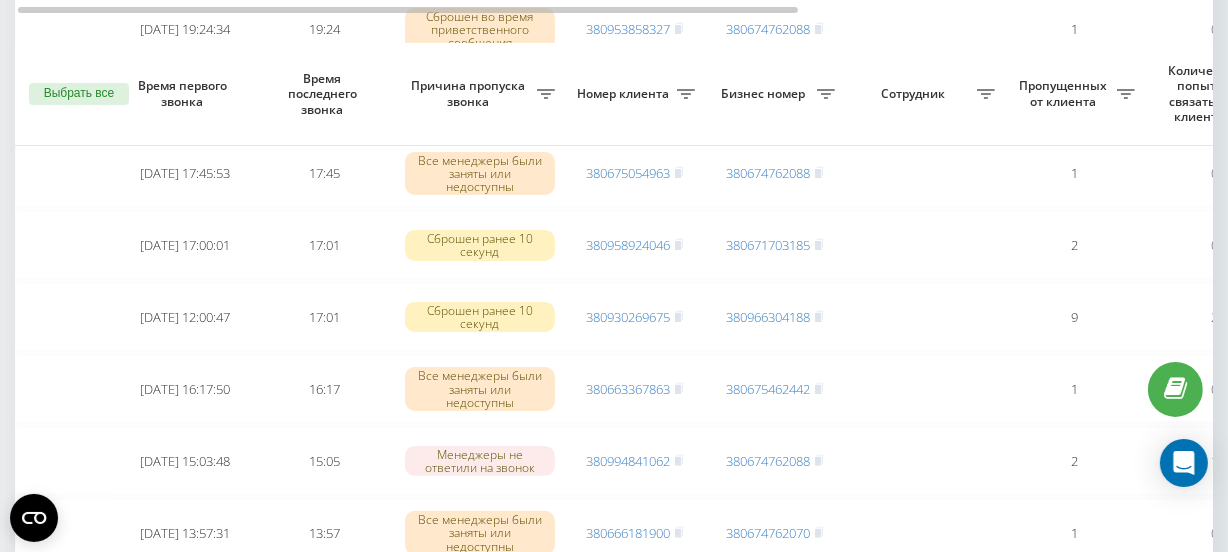 scroll, scrollTop: 456, scrollLeft: 0, axis: vertical 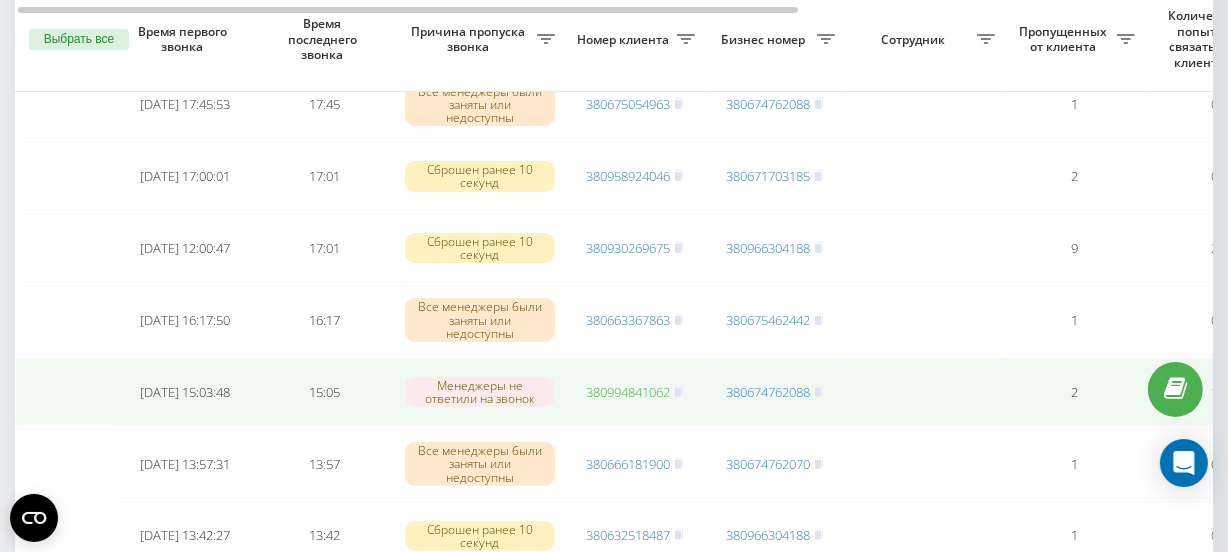 click on "380994841062" at bounding box center [628, 392] 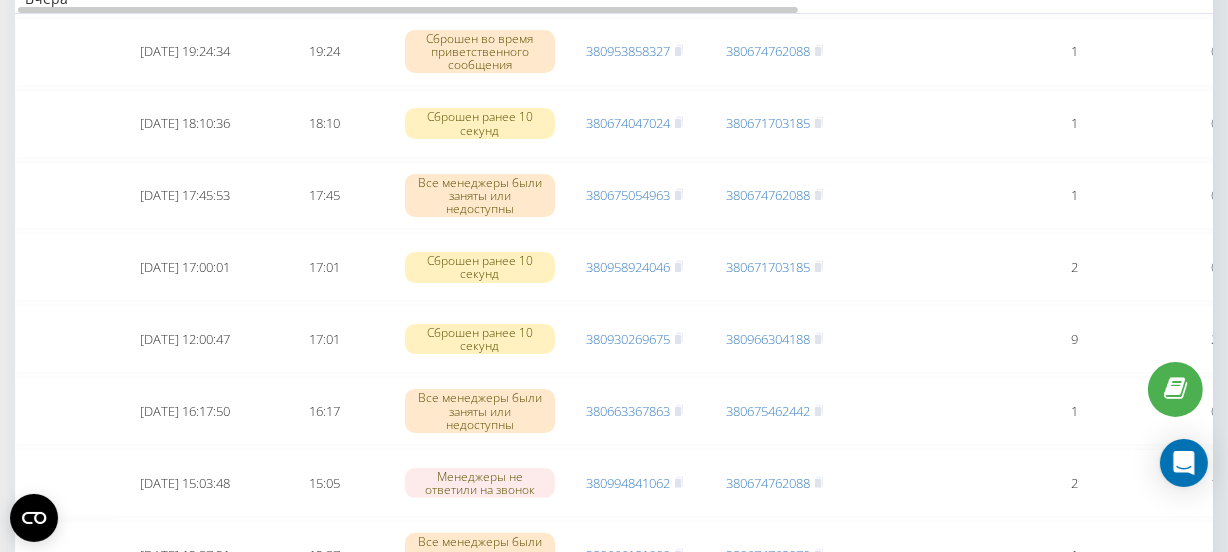 scroll, scrollTop: 0, scrollLeft: 0, axis: both 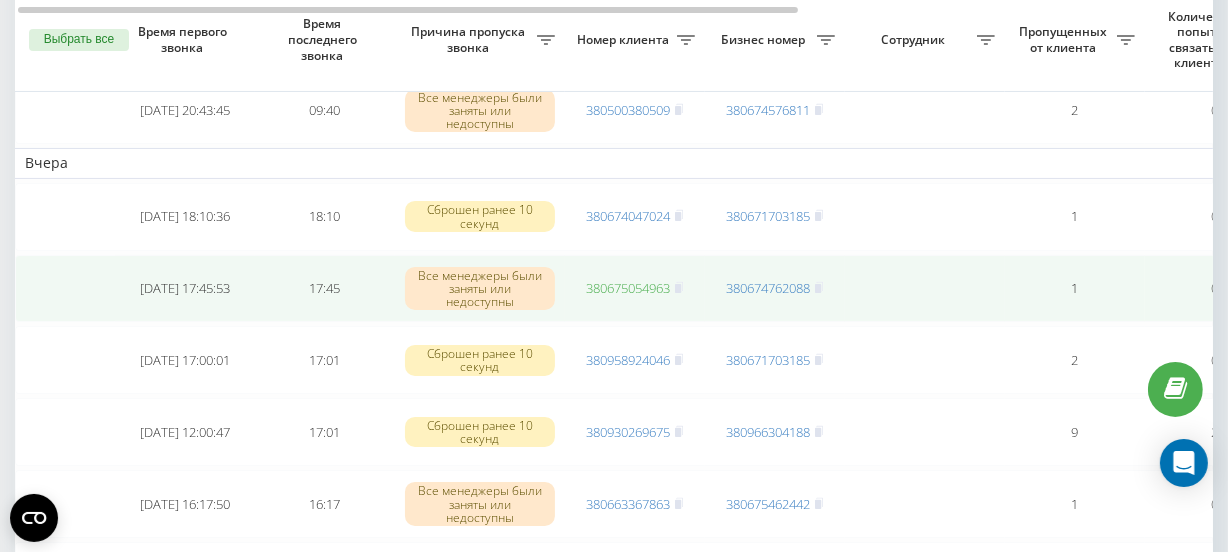 click on "380675054963" at bounding box center (628, 288) 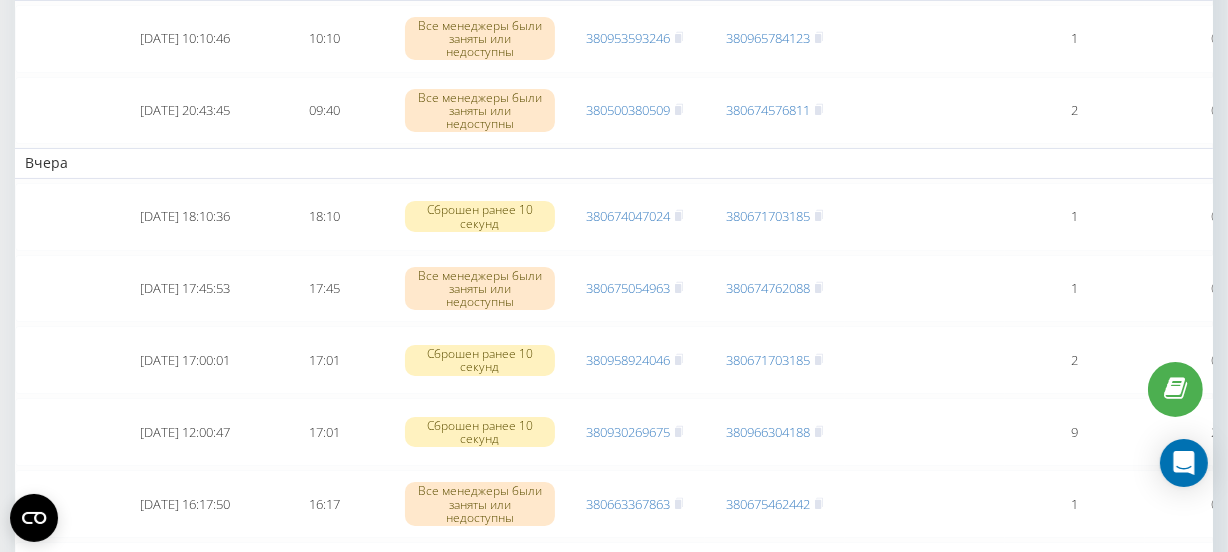 scroll, scrollTop: 0, scrollLeft: 0, axis: both 